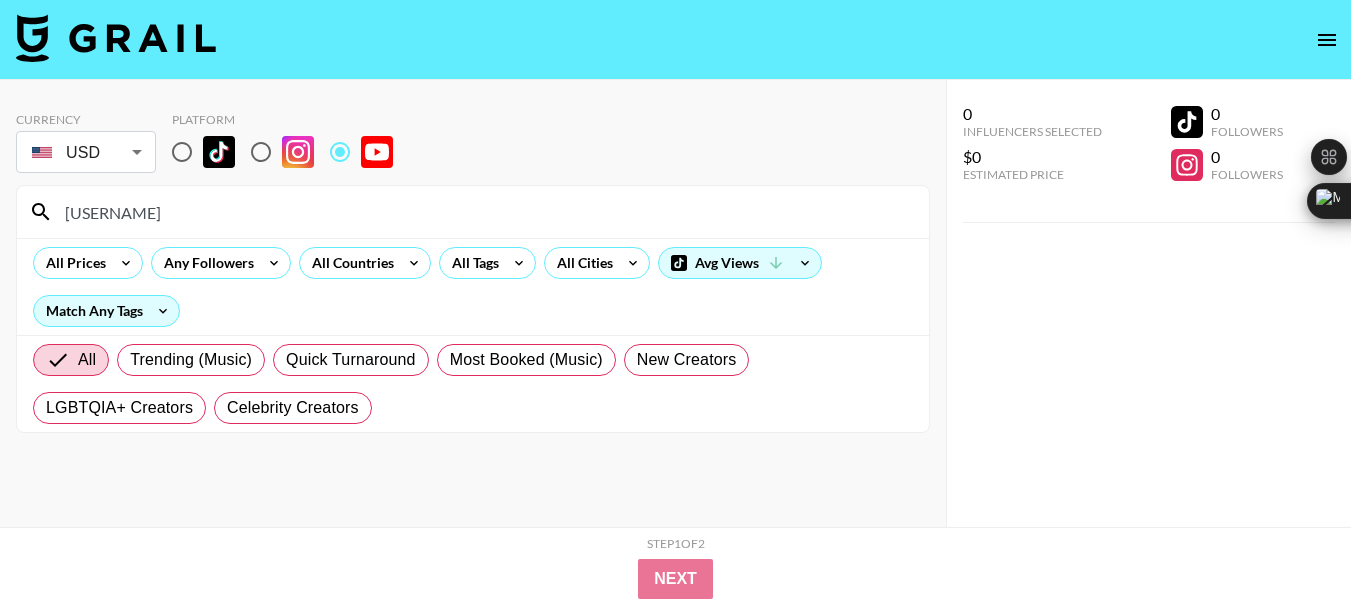 scroll, scrollTop: 0, scrollLeft: 0, axis: both 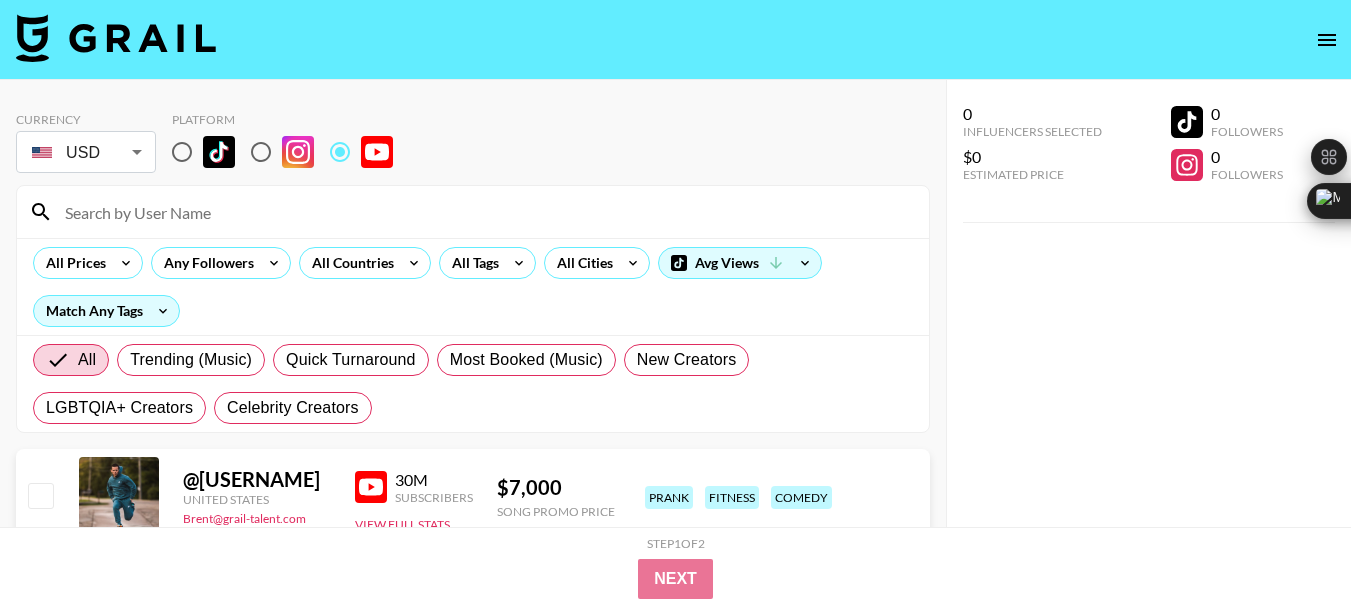 paste on "[USERNAME]" 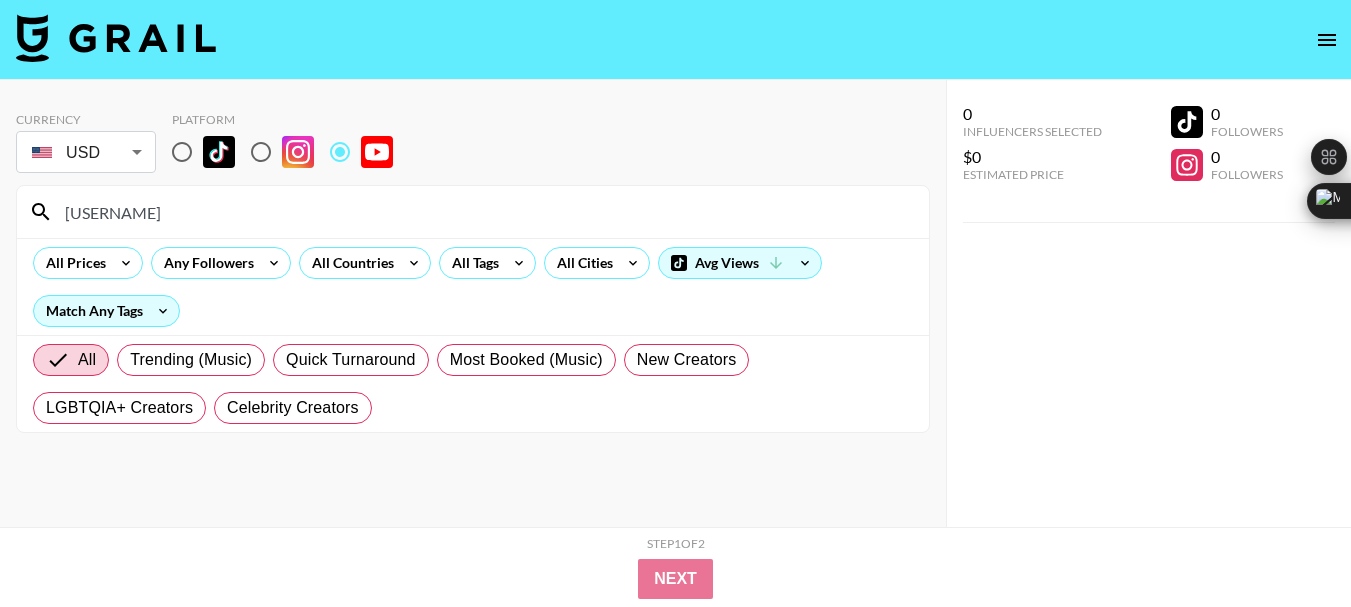 type on "[USERNAME]" 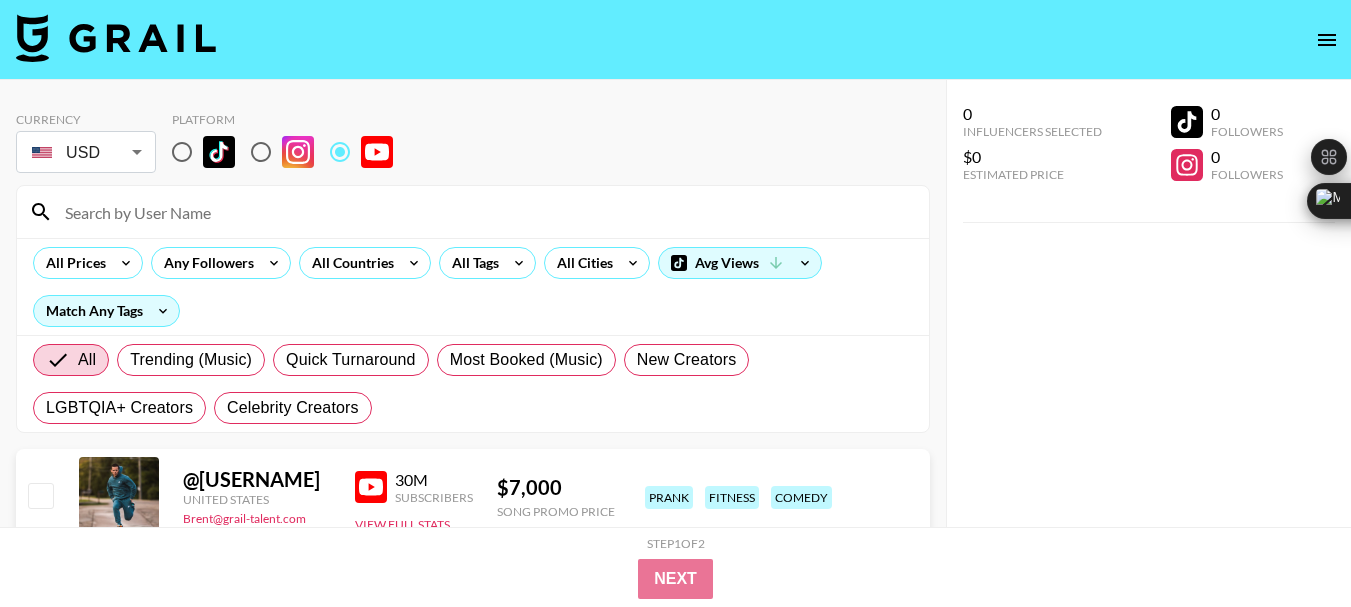 paste on "[USERNAME]" 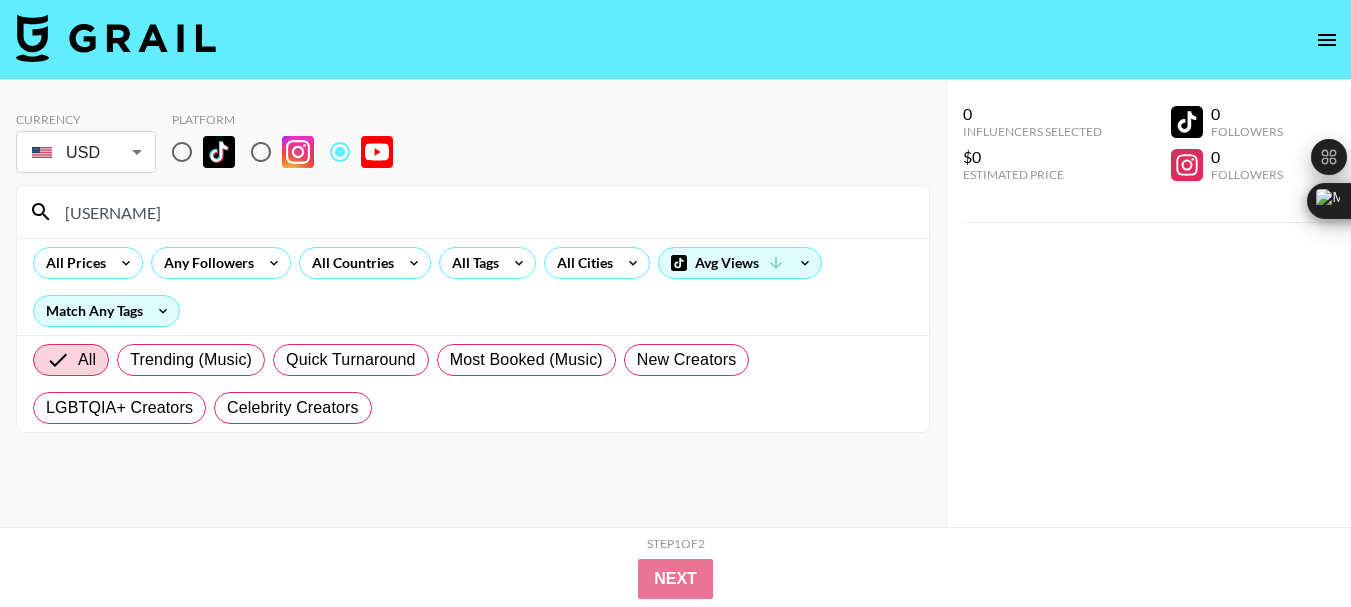 type on "[USERNAME]" 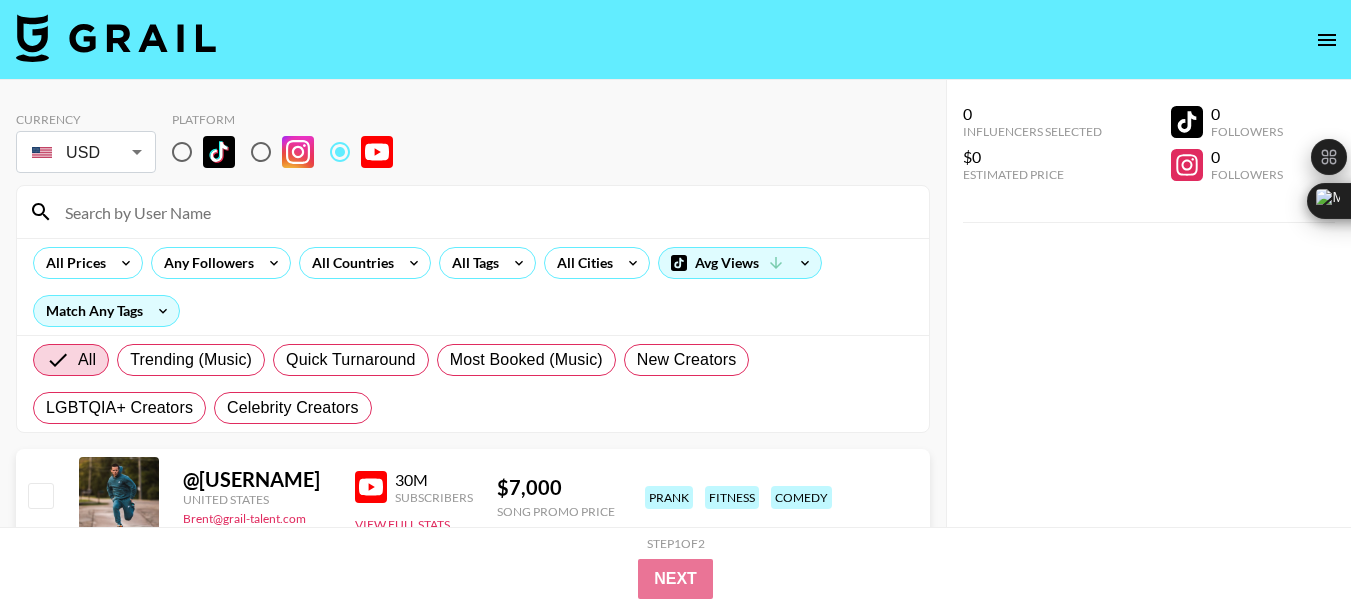 paste on "[USERNAME]" 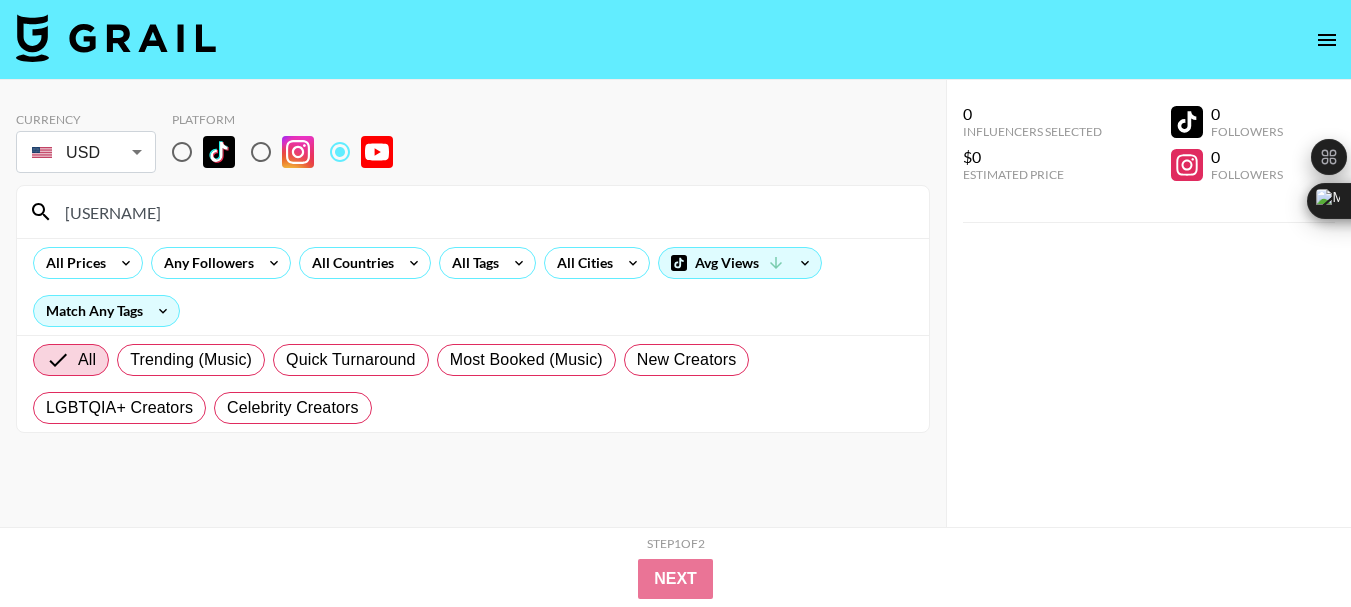 type on "[USERNAME]" 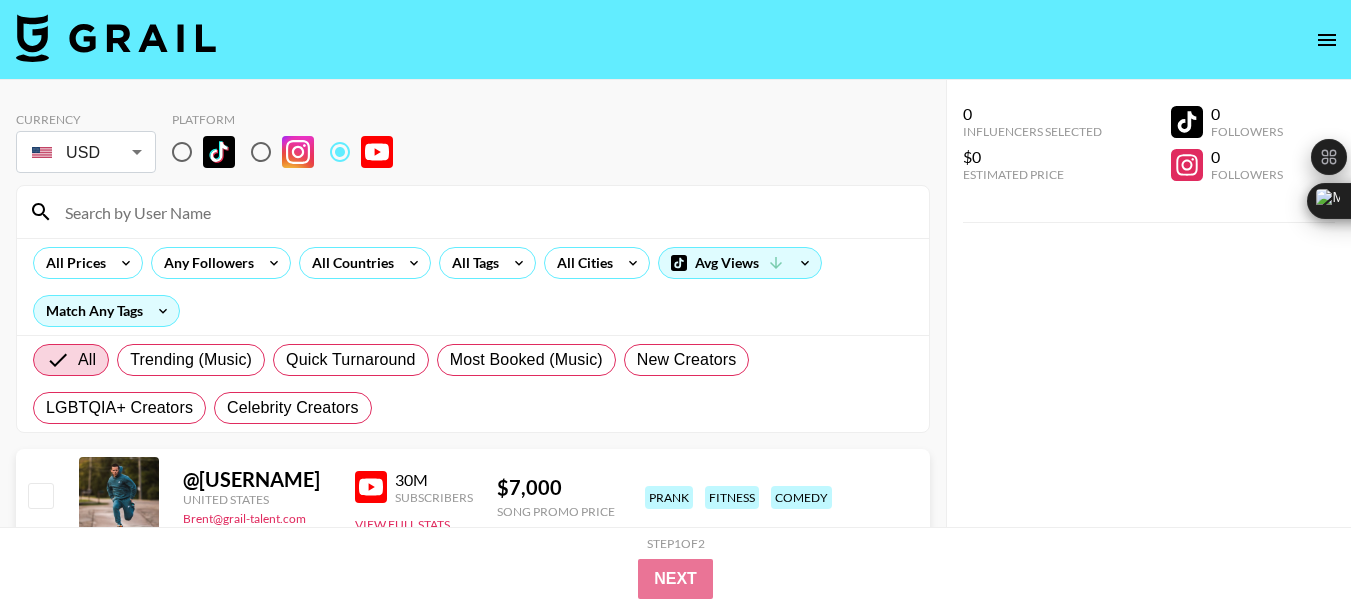 paste on "[USERNAME]" 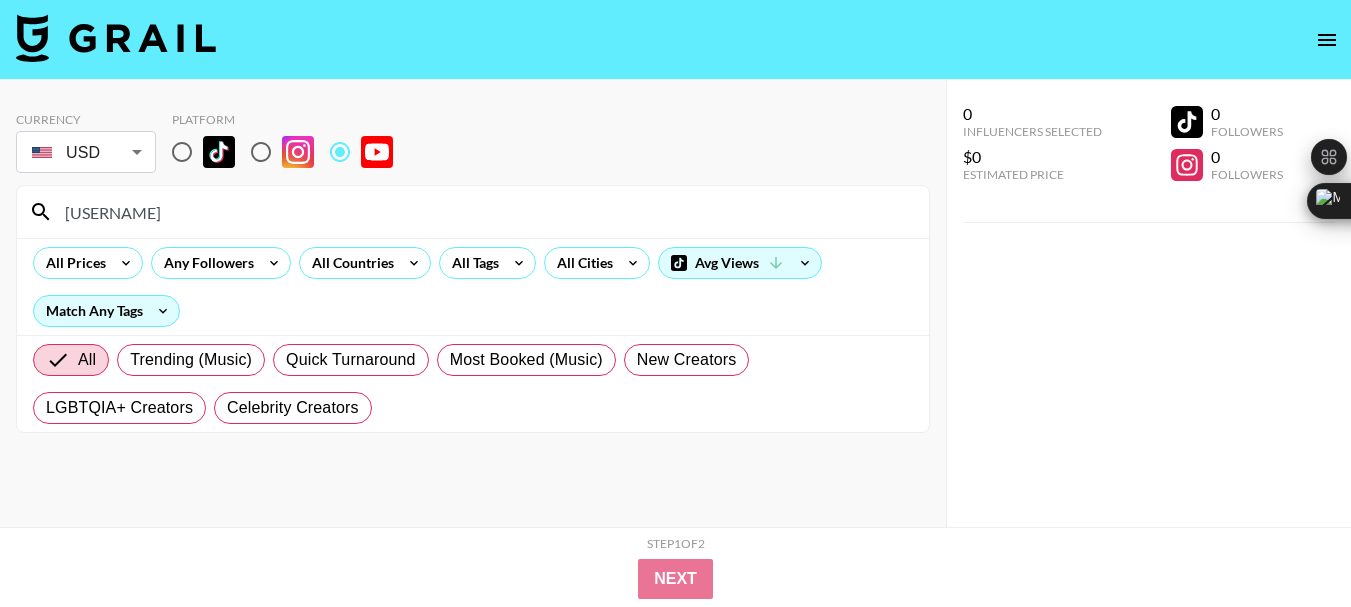 type on "[USERNAME]" 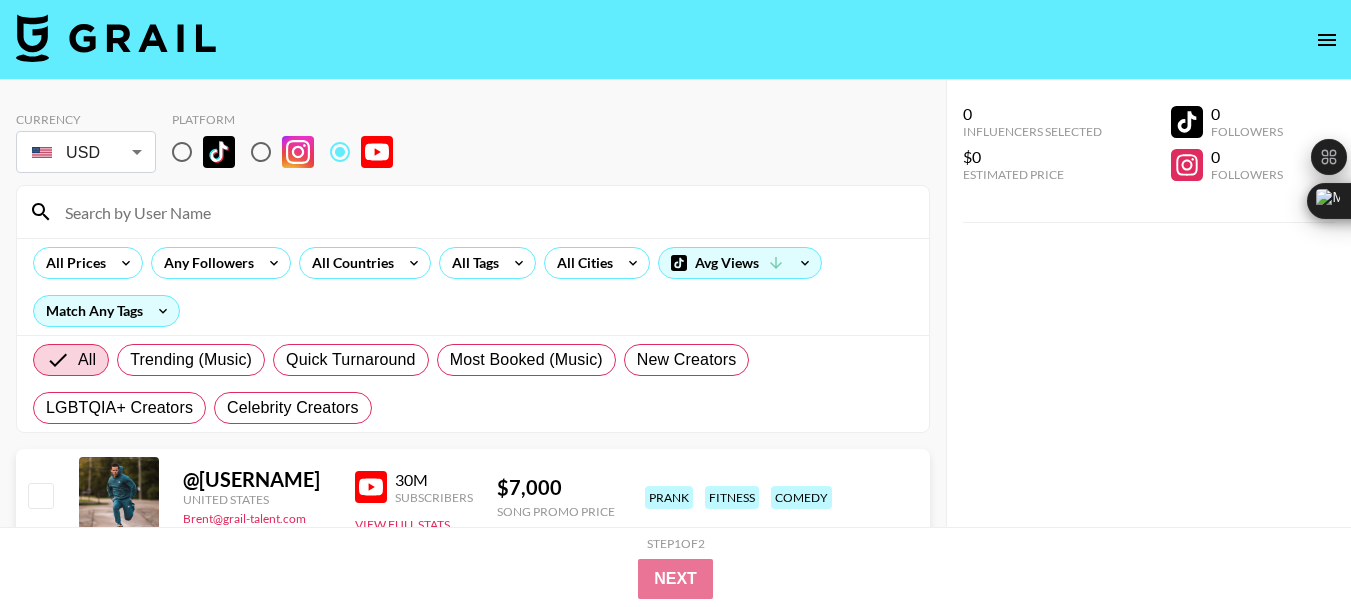 paste on "[USERNAME]" 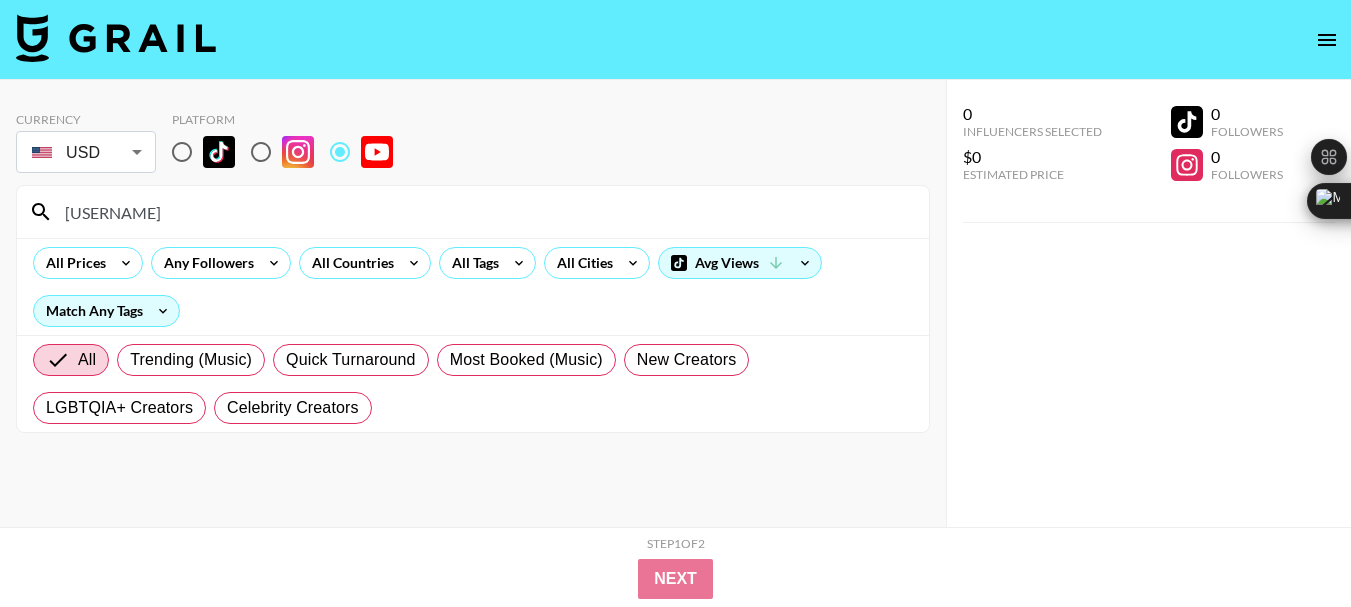 type on "[USERNAME]" 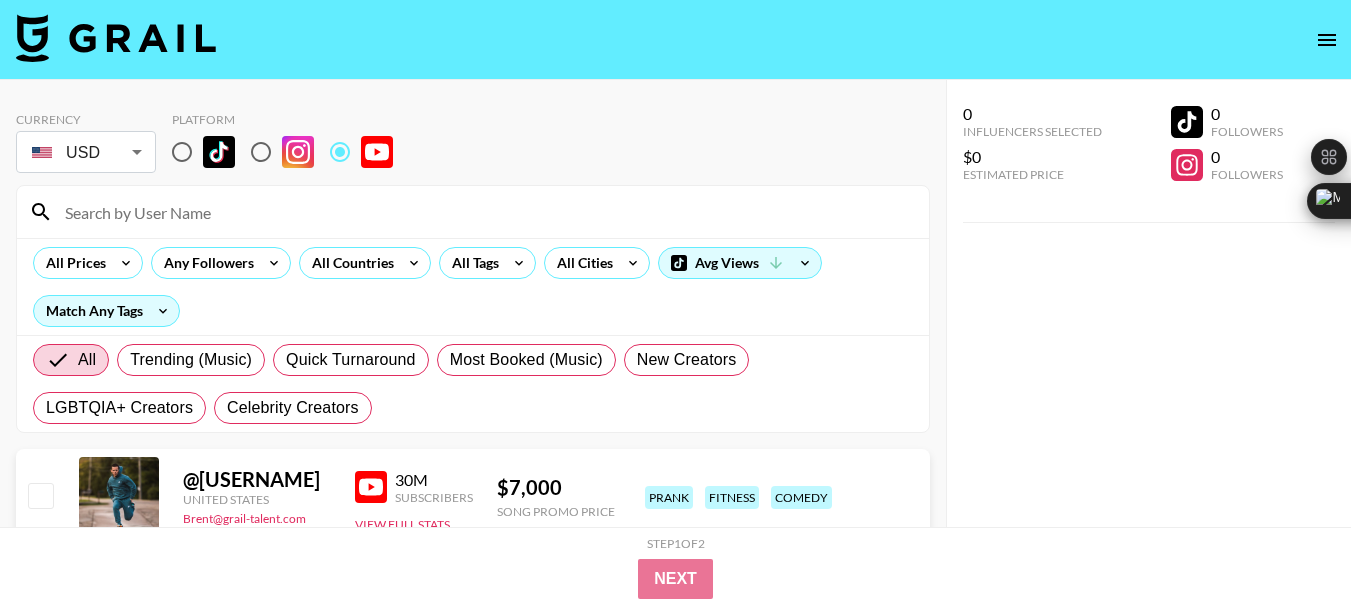 paste on "[USERNAME]" 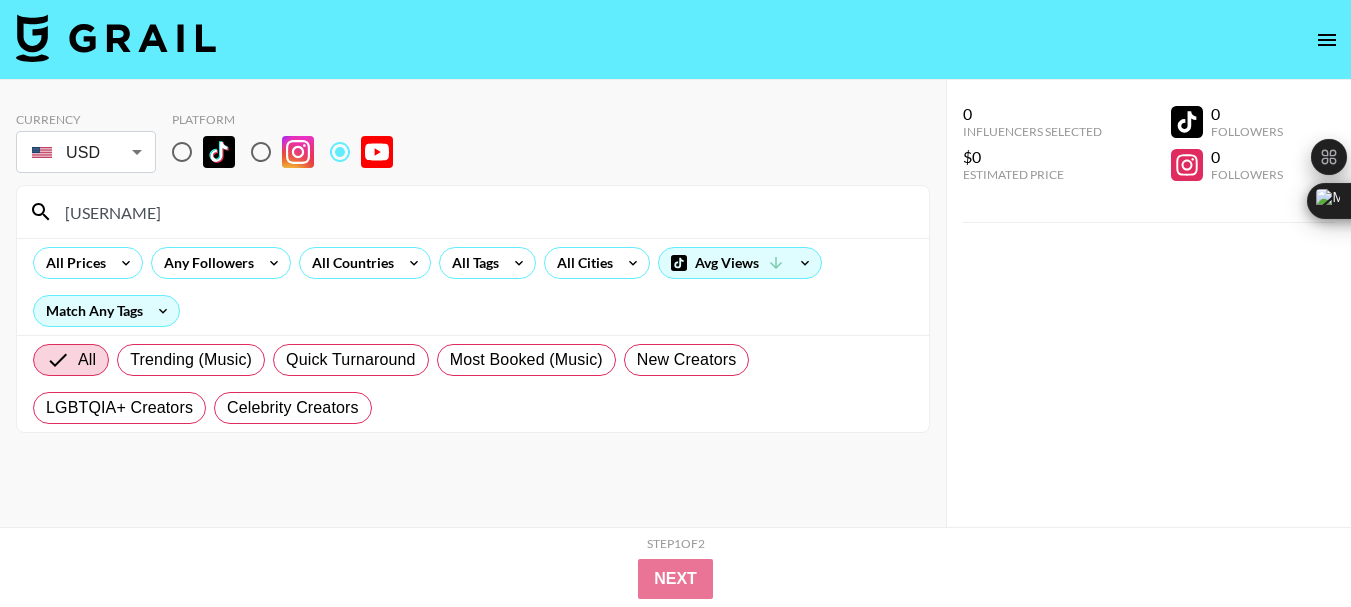 type on "[USERNAME]" 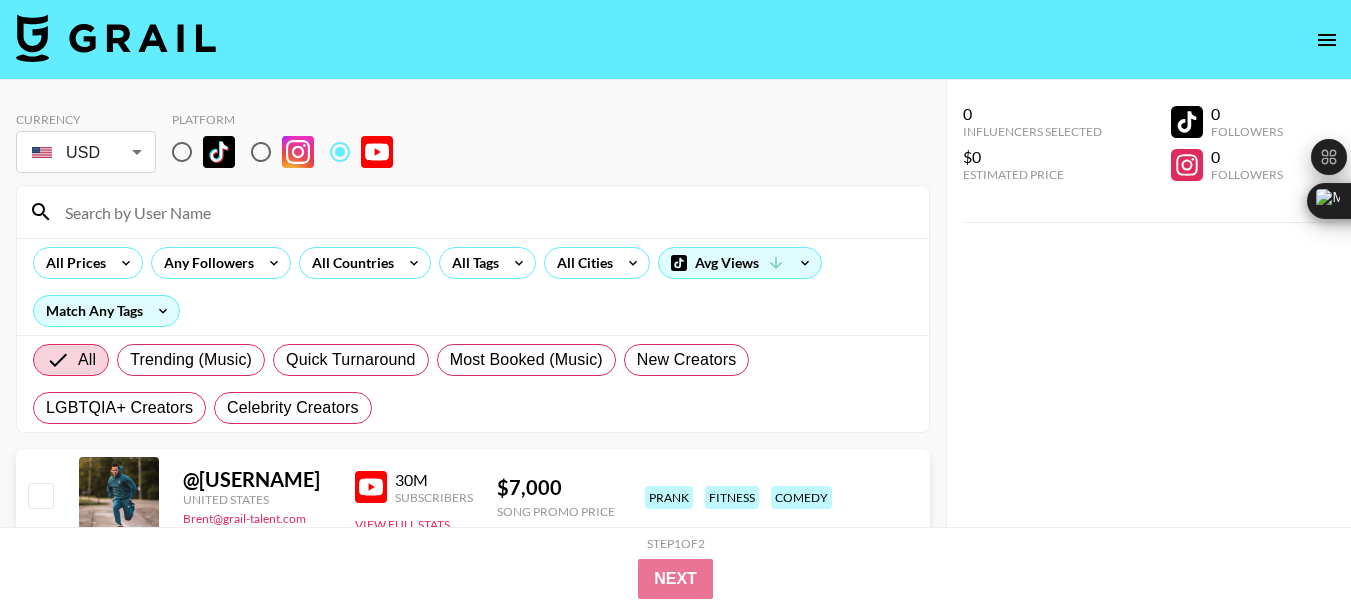 paste on "[USERNAME]" 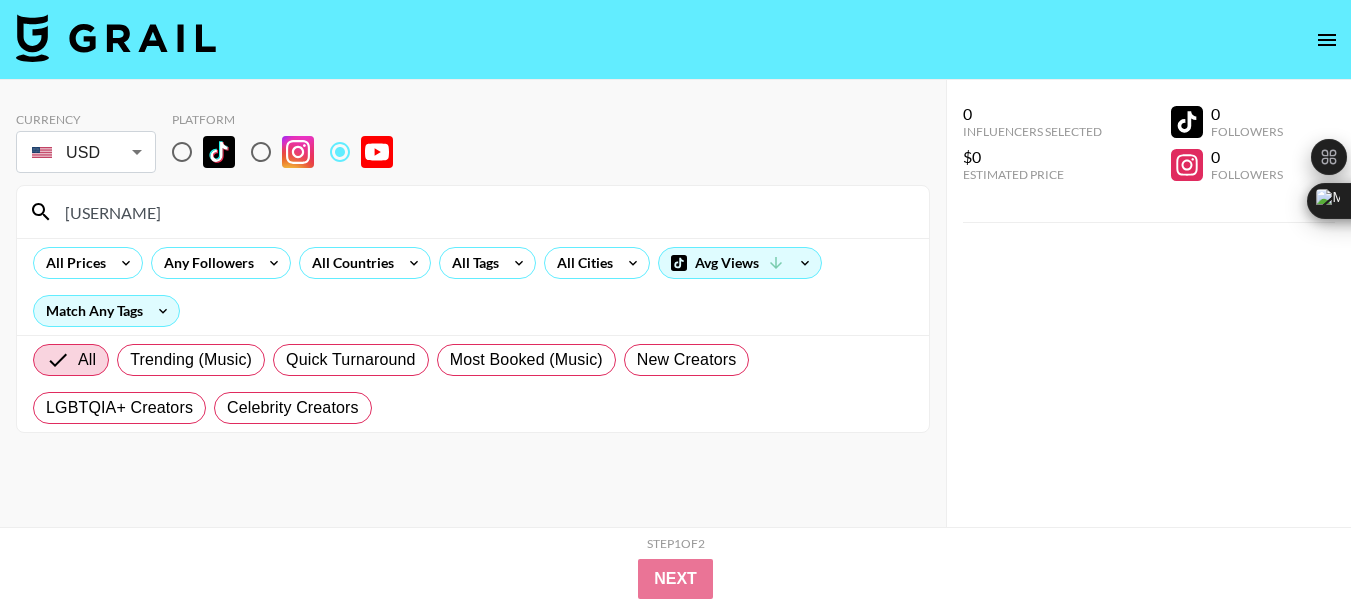 type on "[USERNAME]" 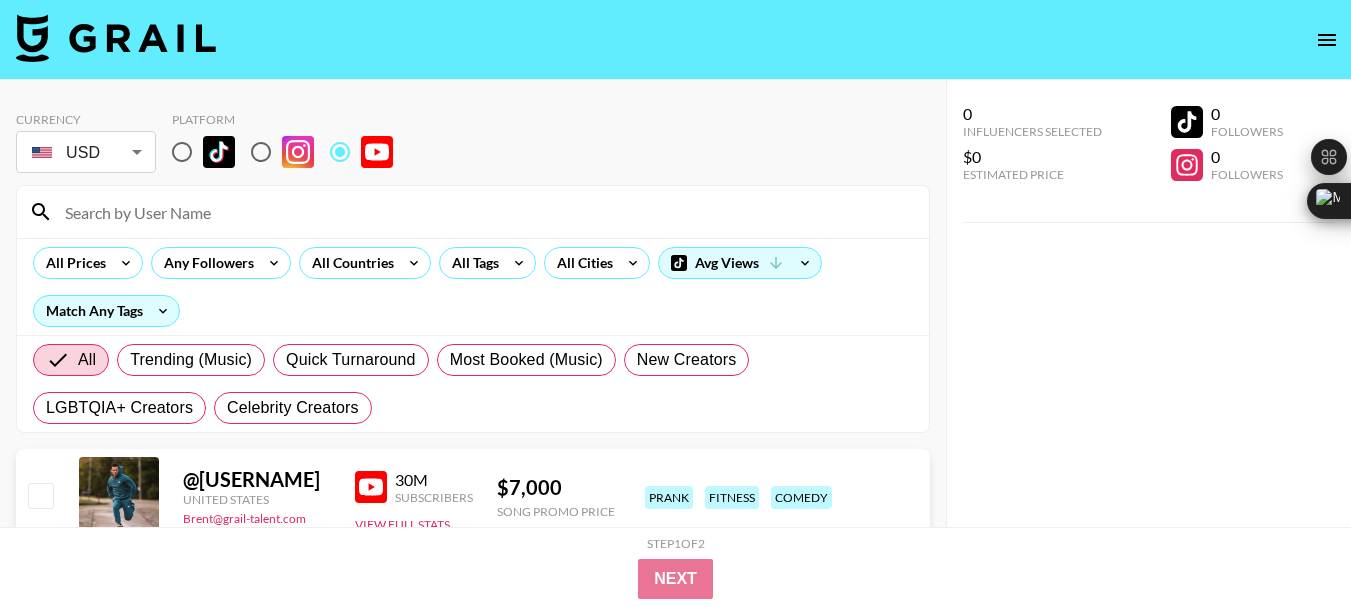 paste on "[USERNAME]" 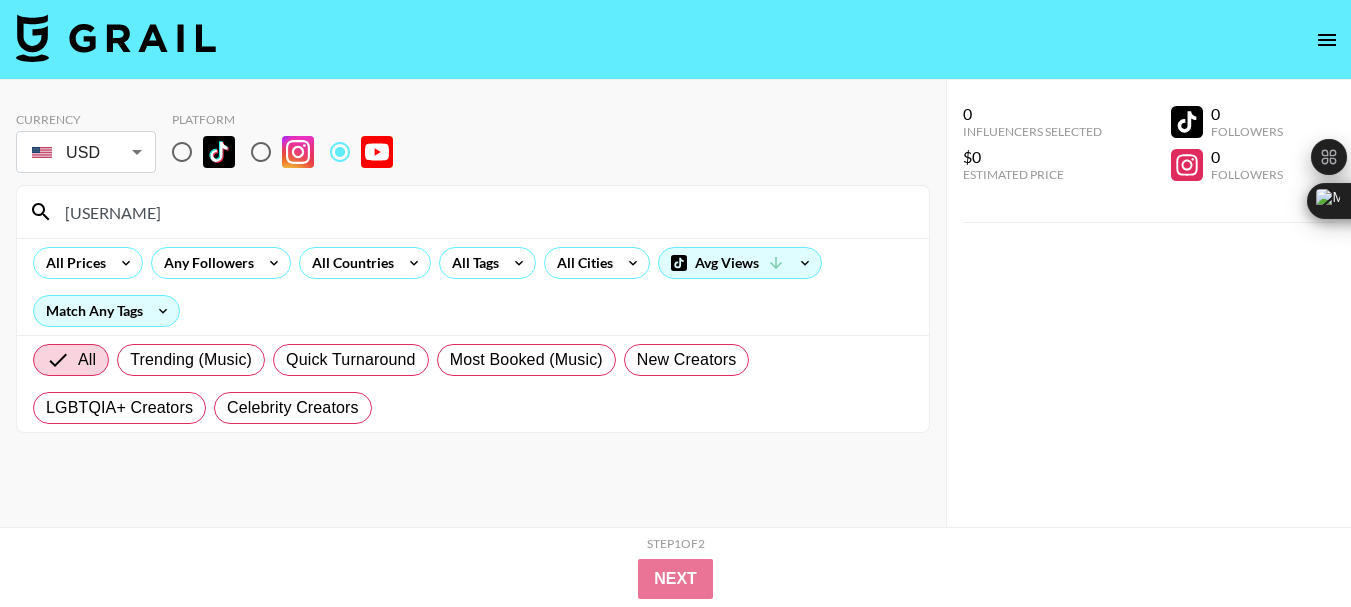 click on "[USERNAME]" at bounding box center [485, 212] 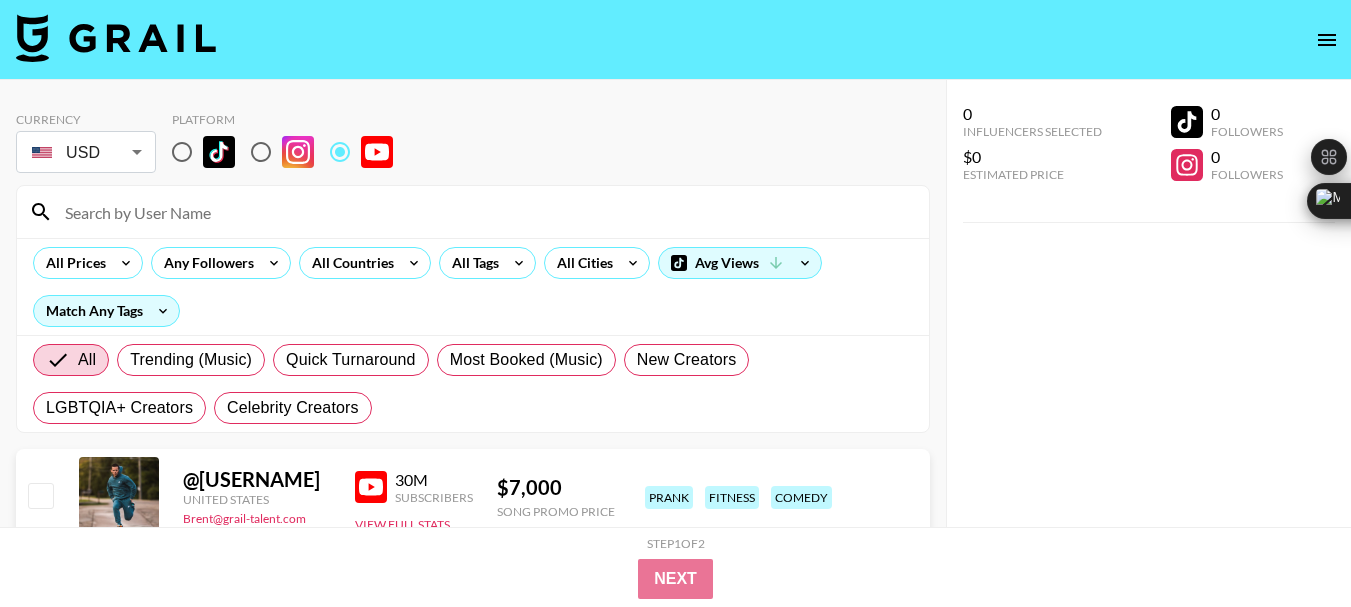paste on "[USERNAME]" 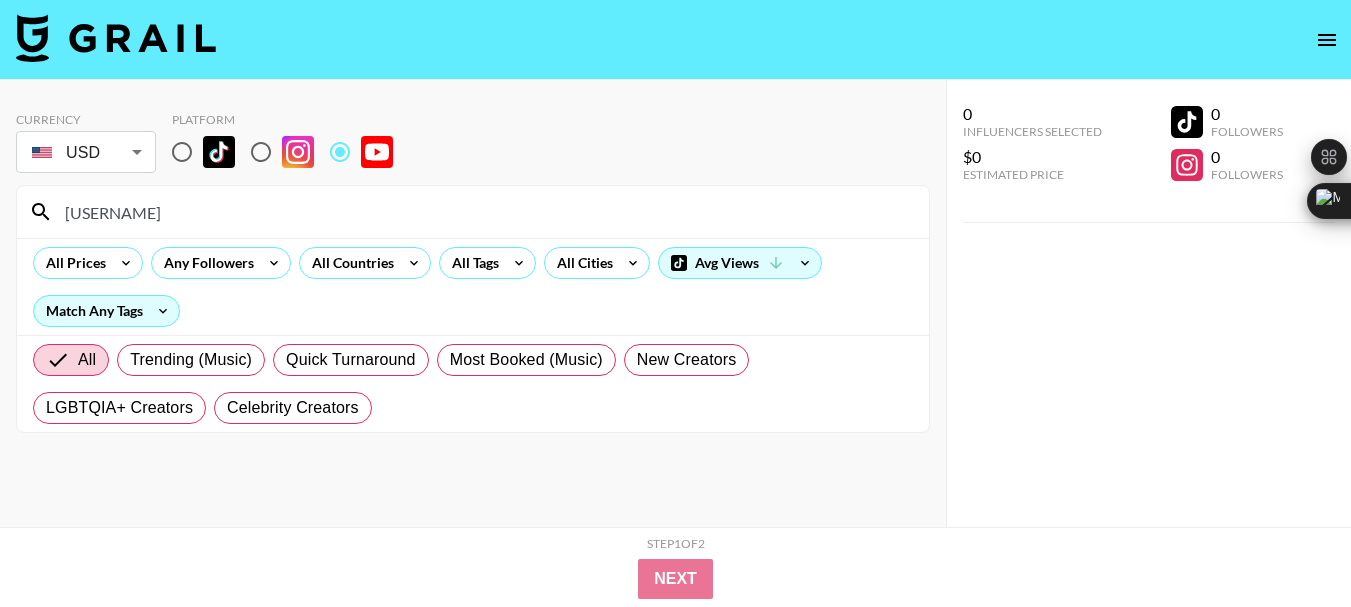 type on "[USERNAME]" 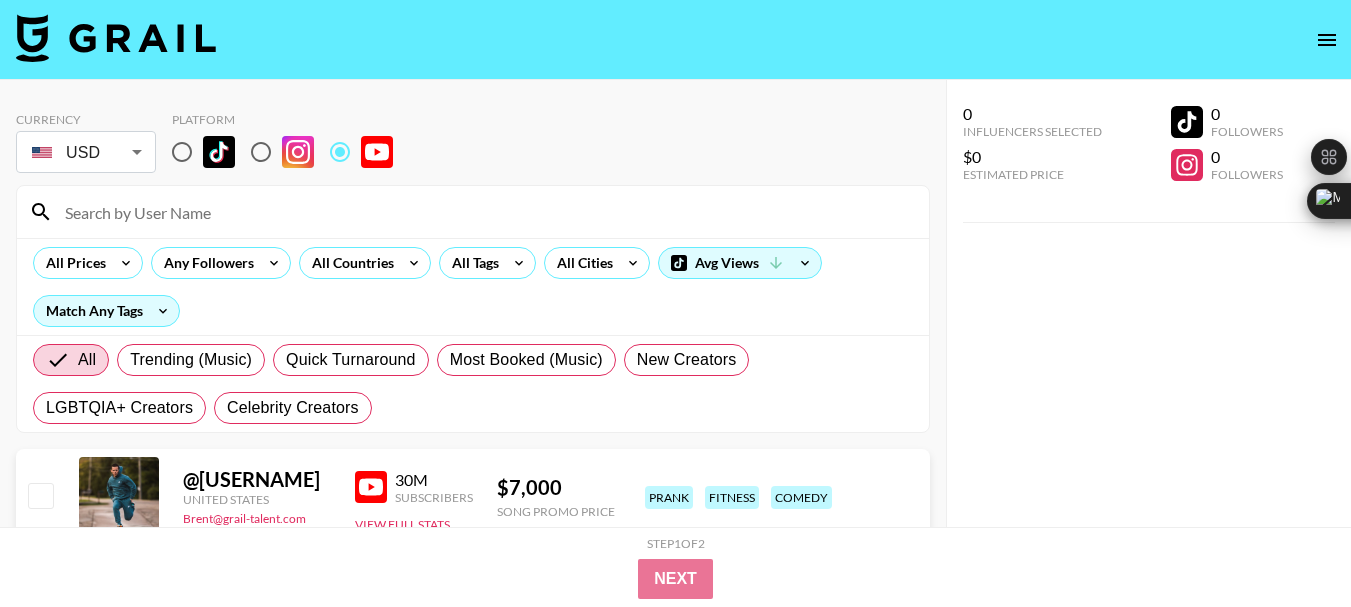 paste on "[USERNAME]" 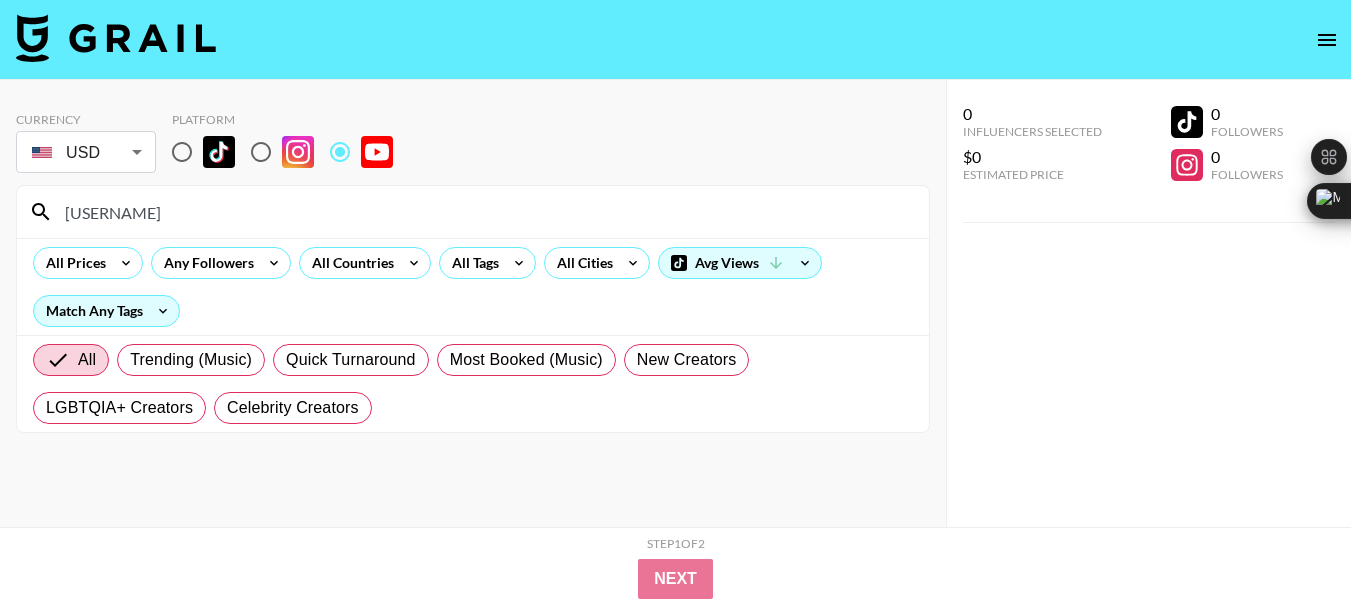 type on "[USERNAME]" 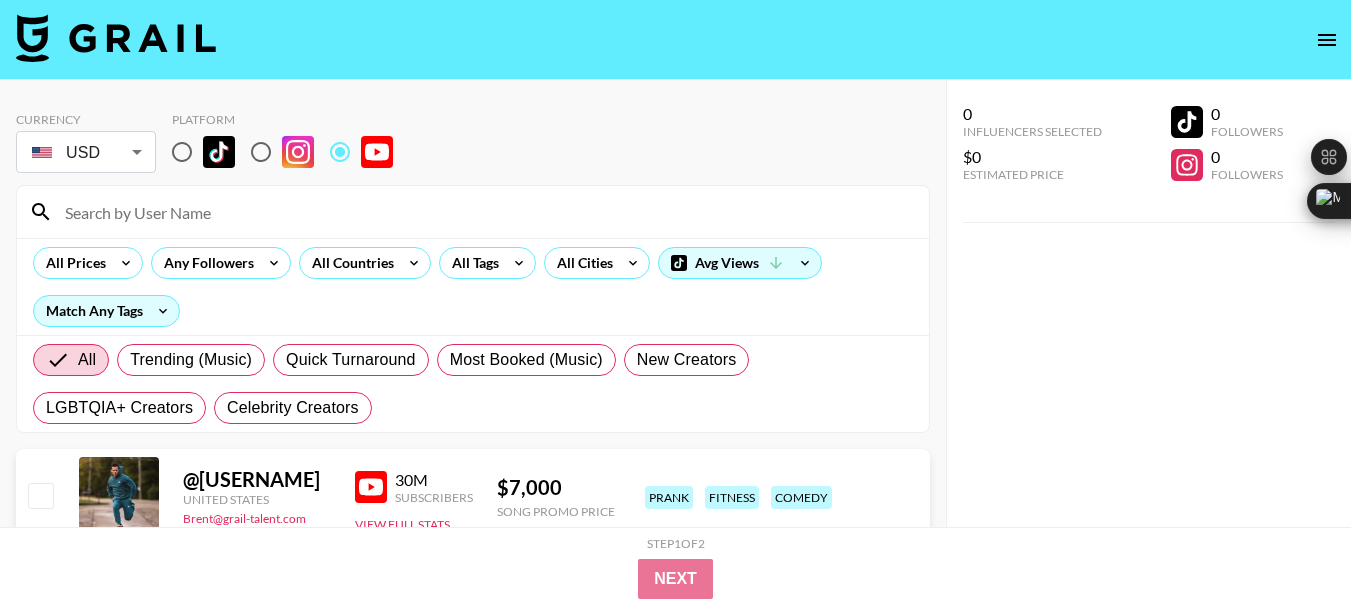 paste on "[USERNAME]" 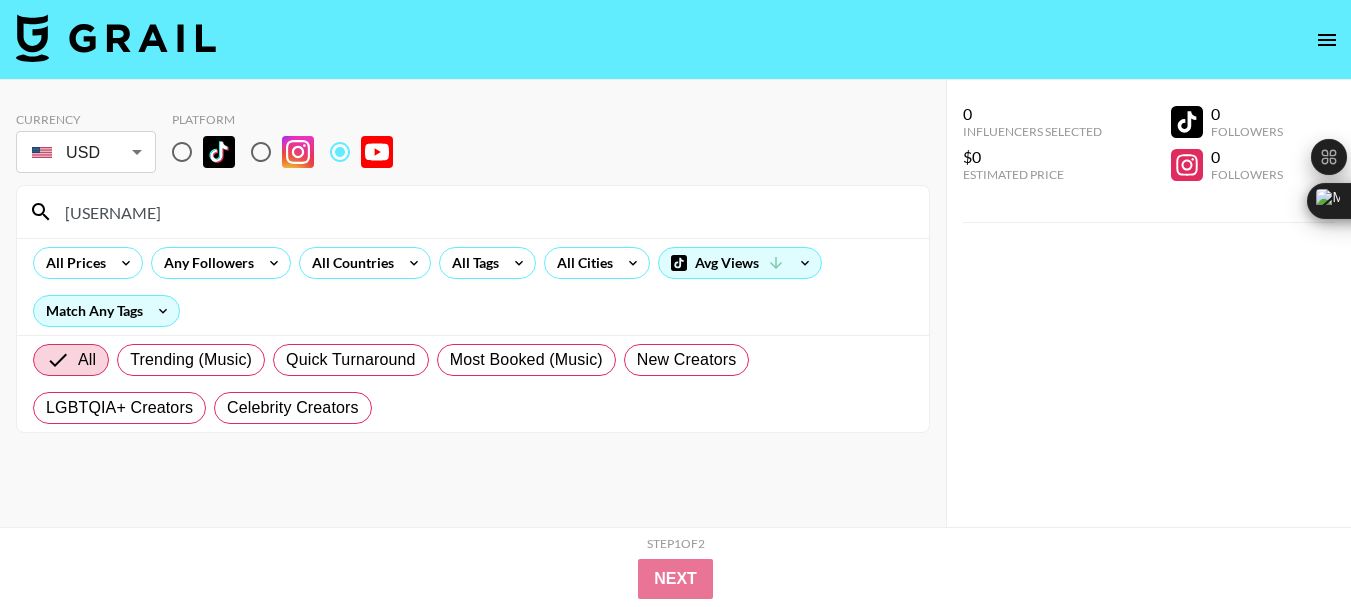 type on "[USERNAME]" 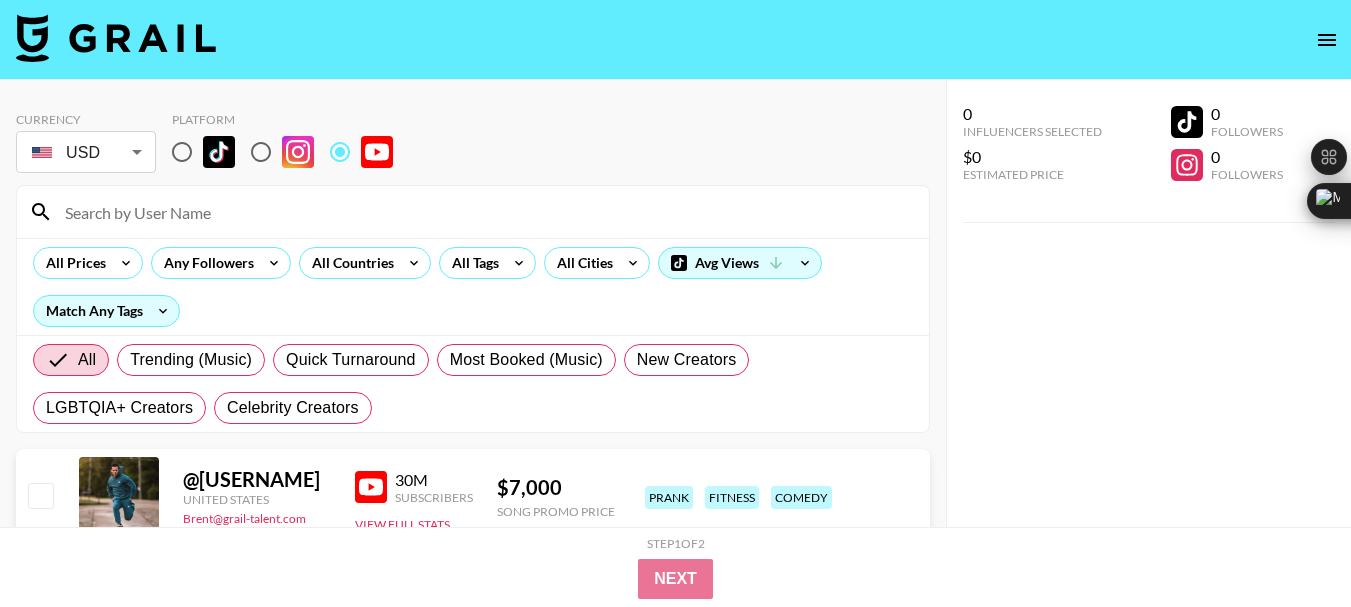 paste on "[USERNAME]" 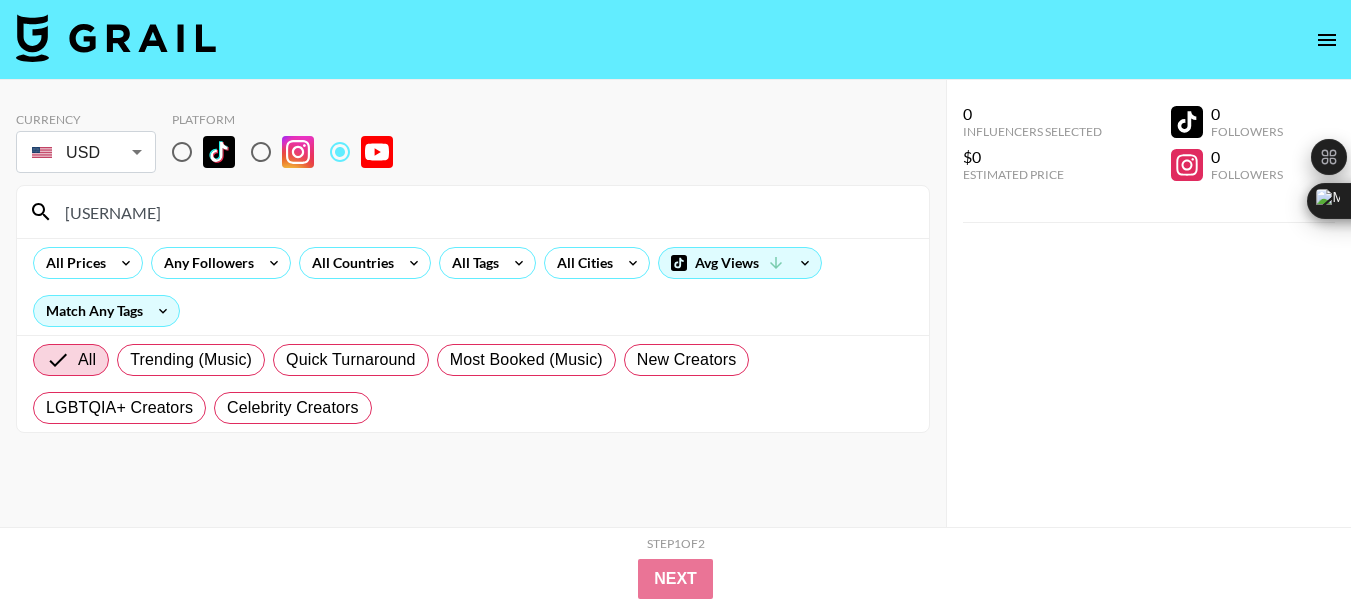 type on "[USERNAME]" 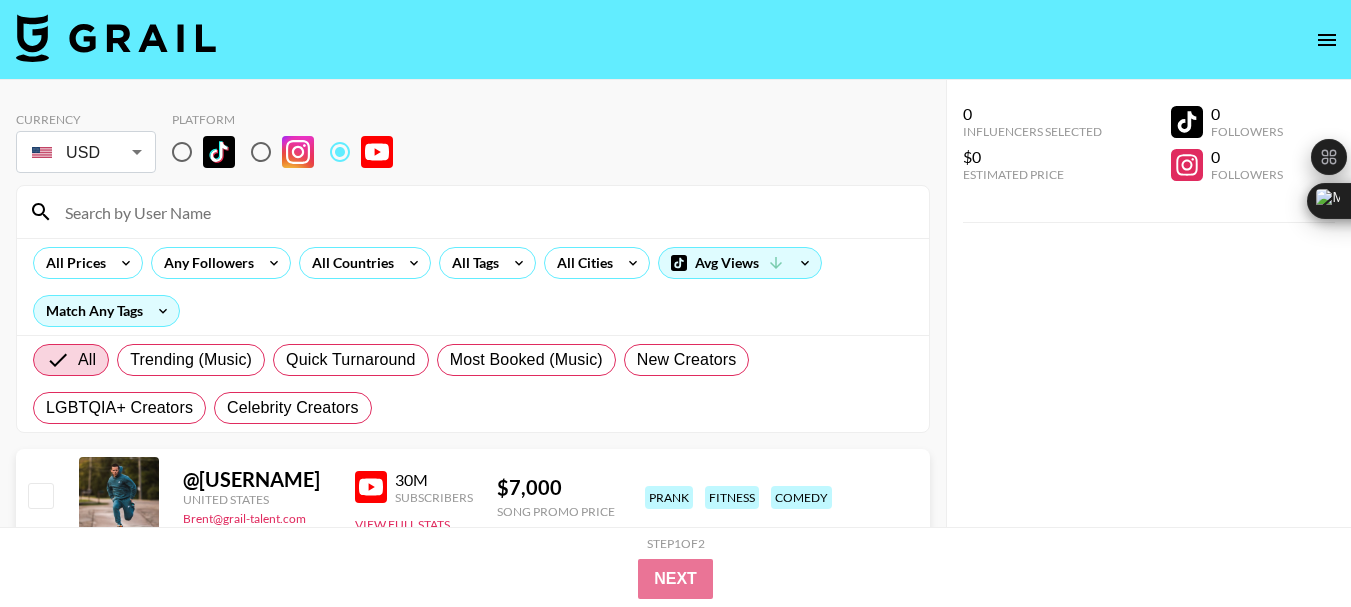 paste on "[USERNAME]" 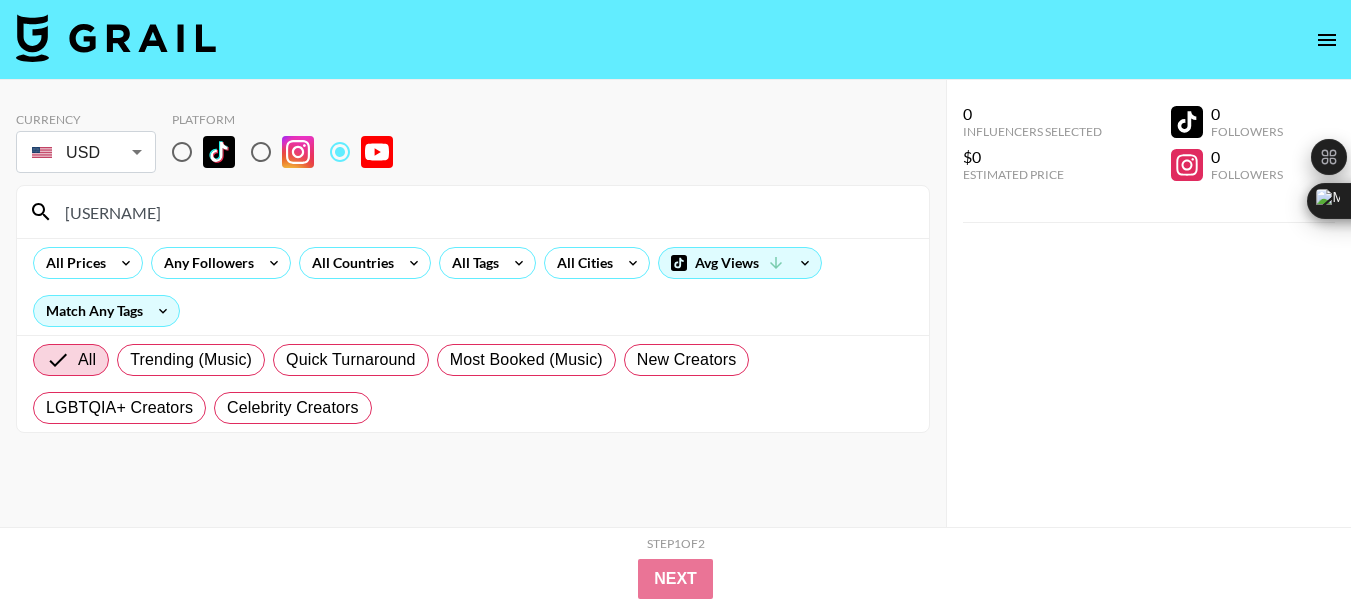 type on "[USERNAME]" 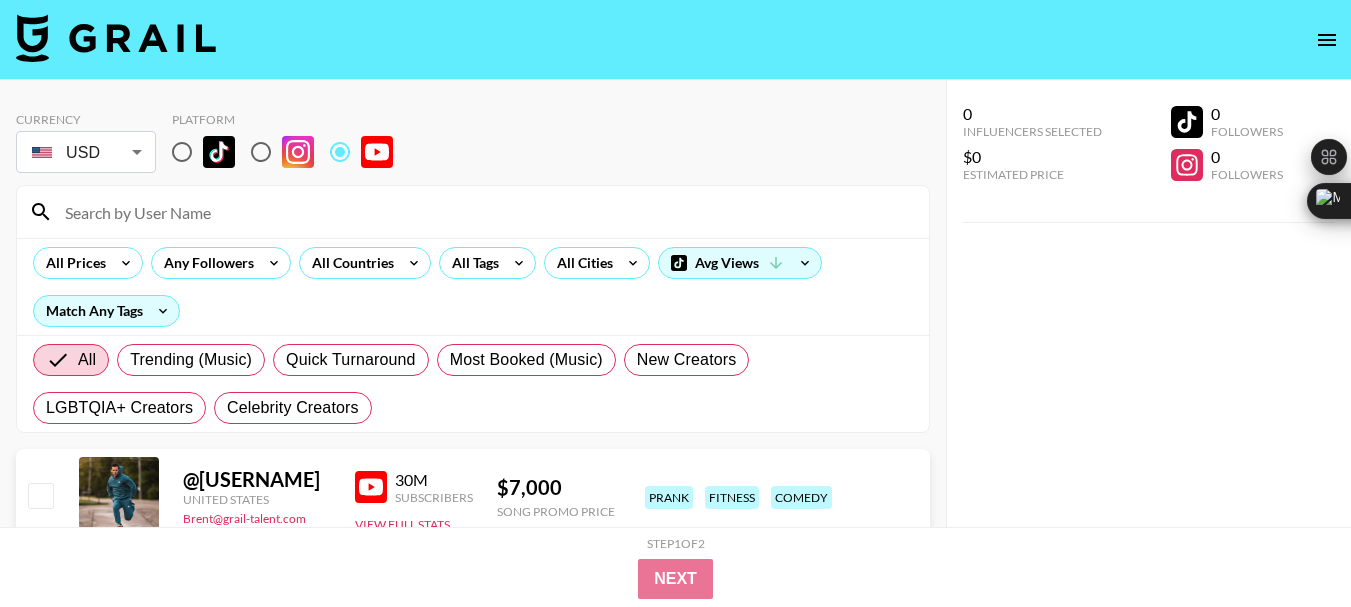 paste on "[USERNAME]" 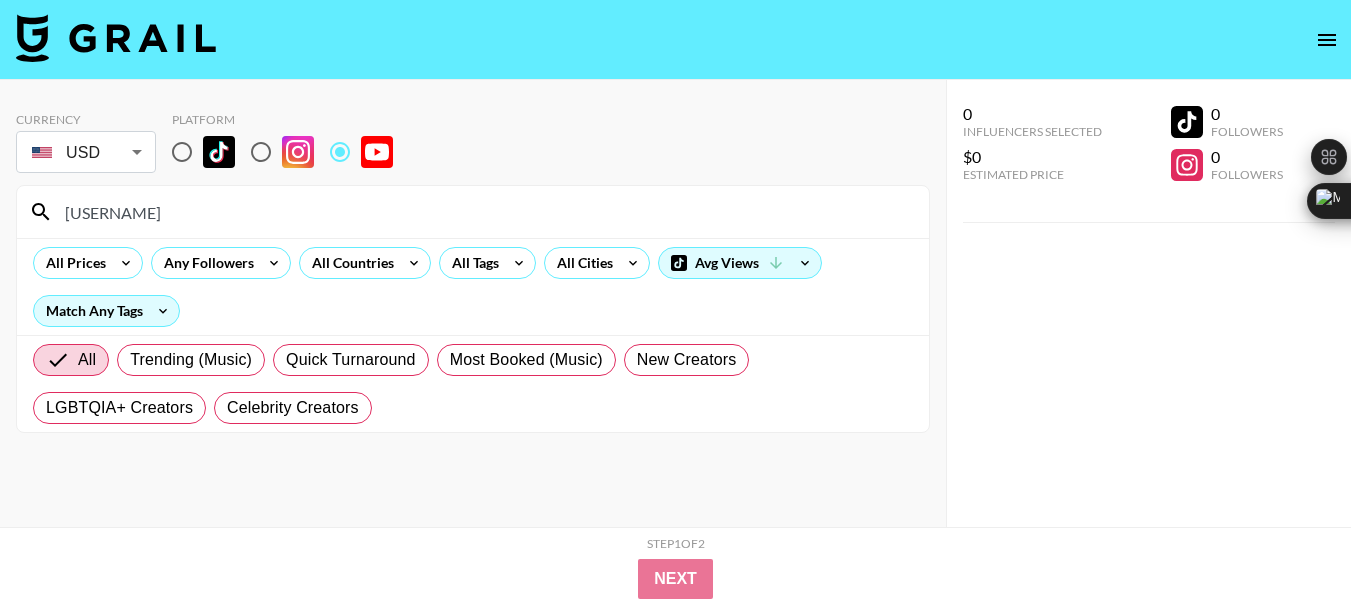 type on "[USERNAME]" 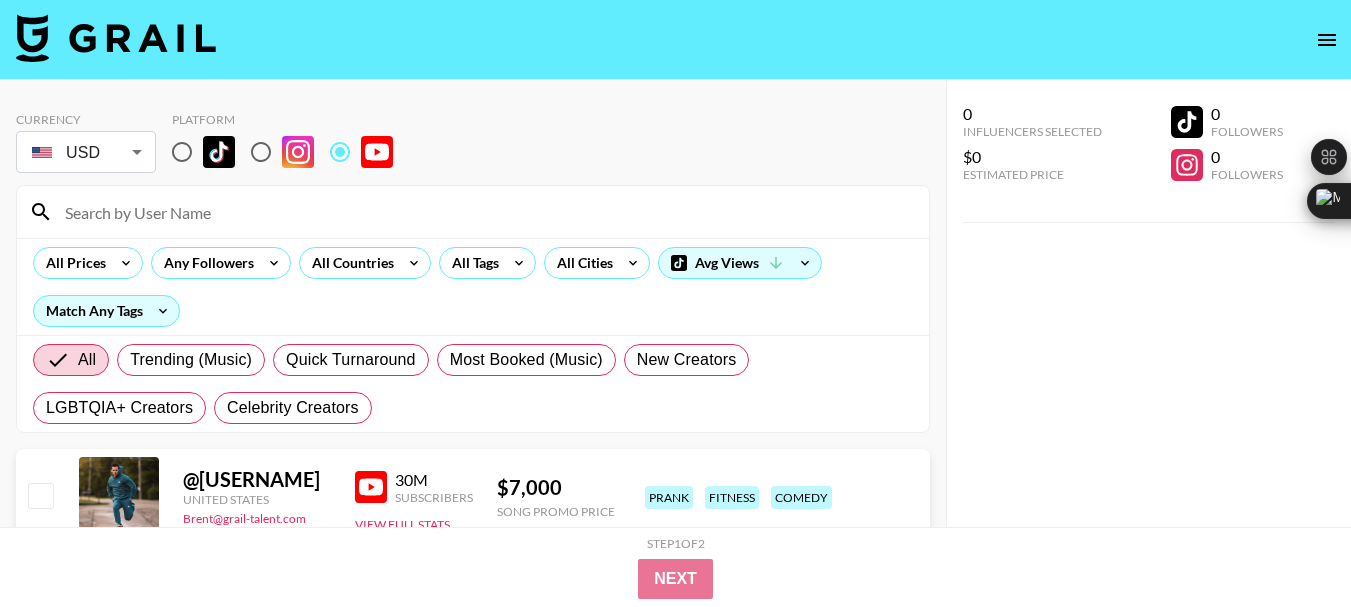 paste on "[USERNAME]" 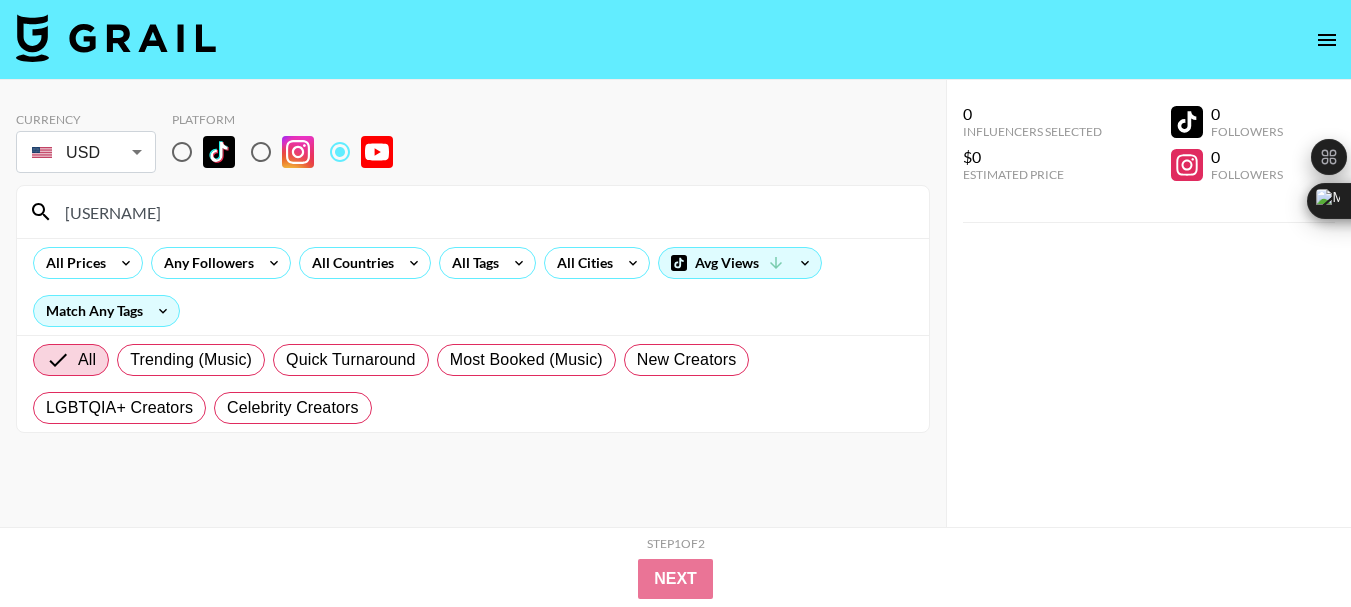 type on "[USERNAME]" 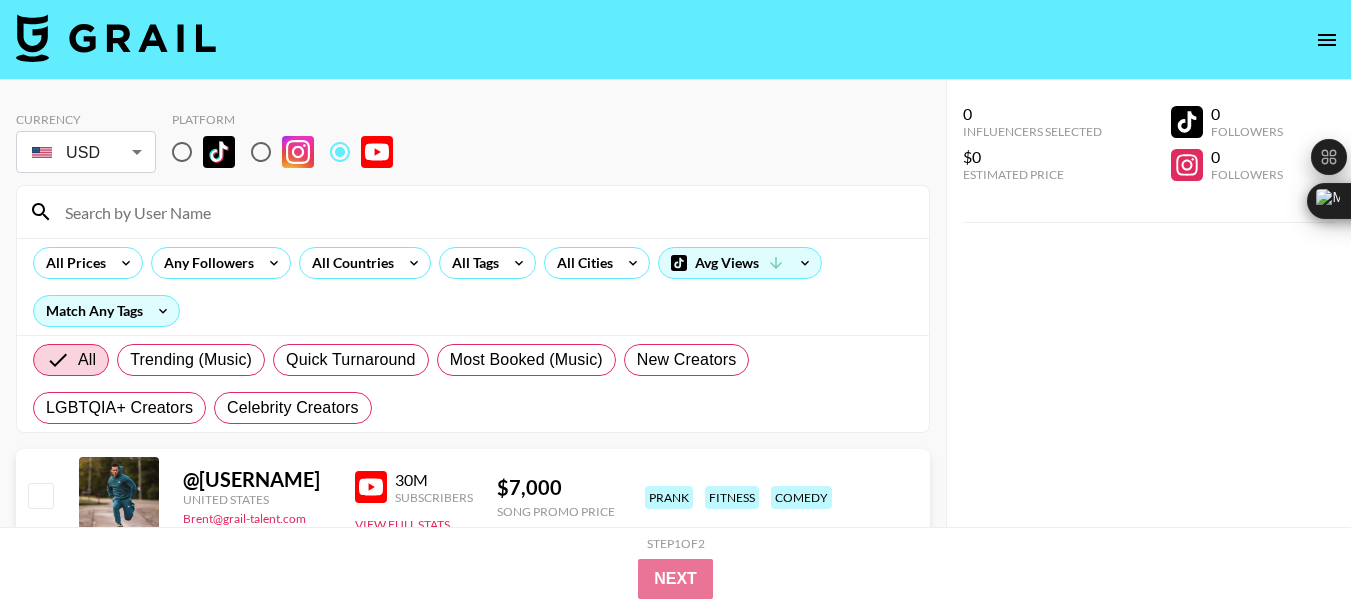 paste on "[USERNAME]" 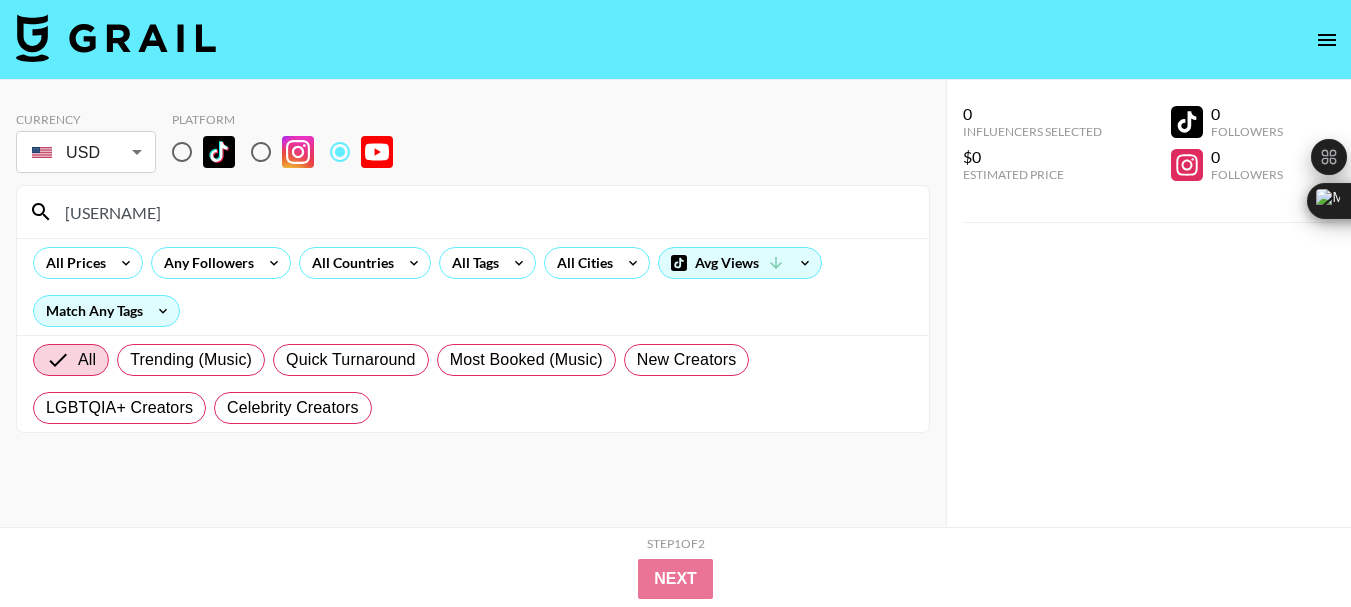 type on "[USERNAME]" 